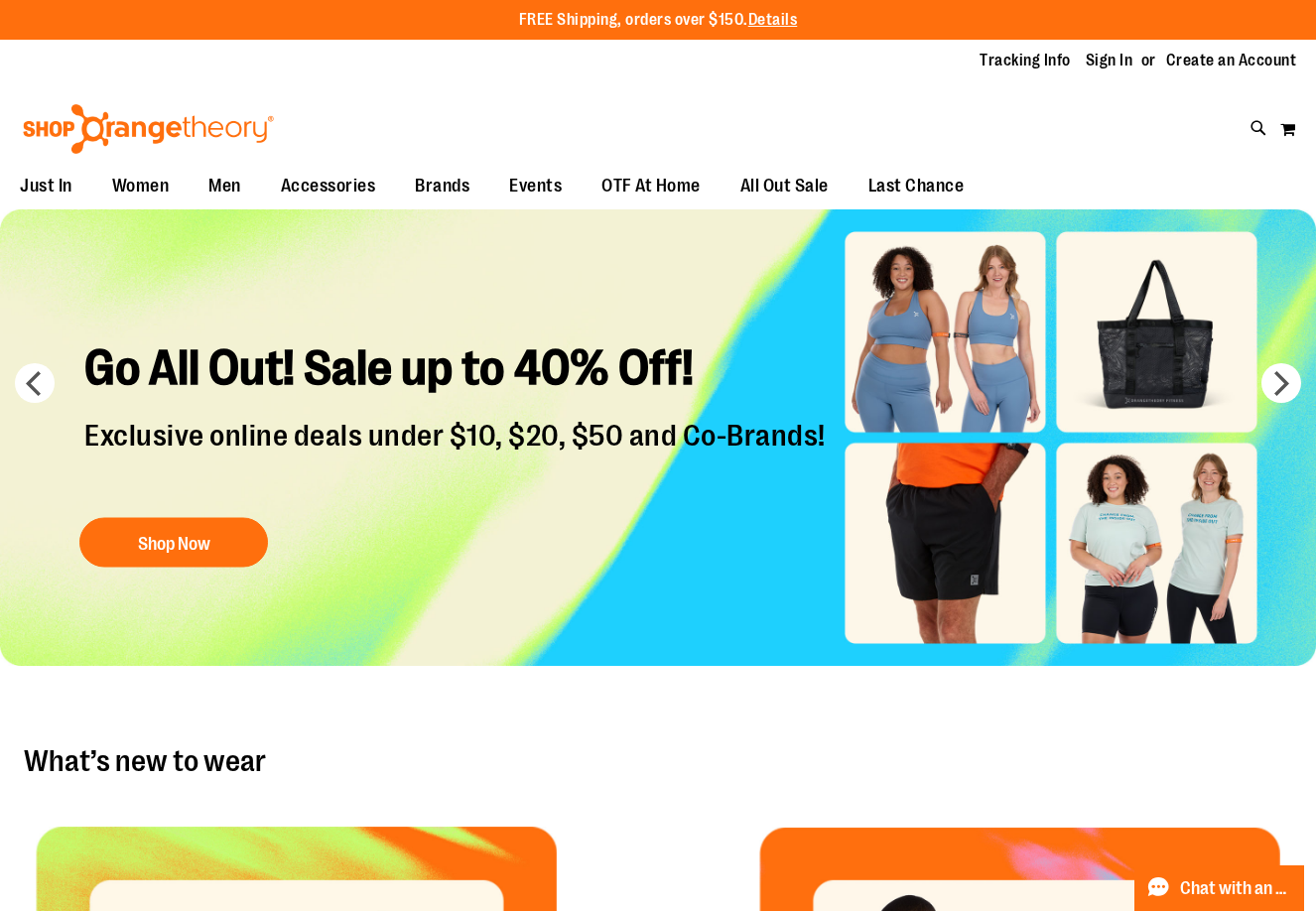 scroll, scrollTop: 0, scrollLeft: 0, axis: both 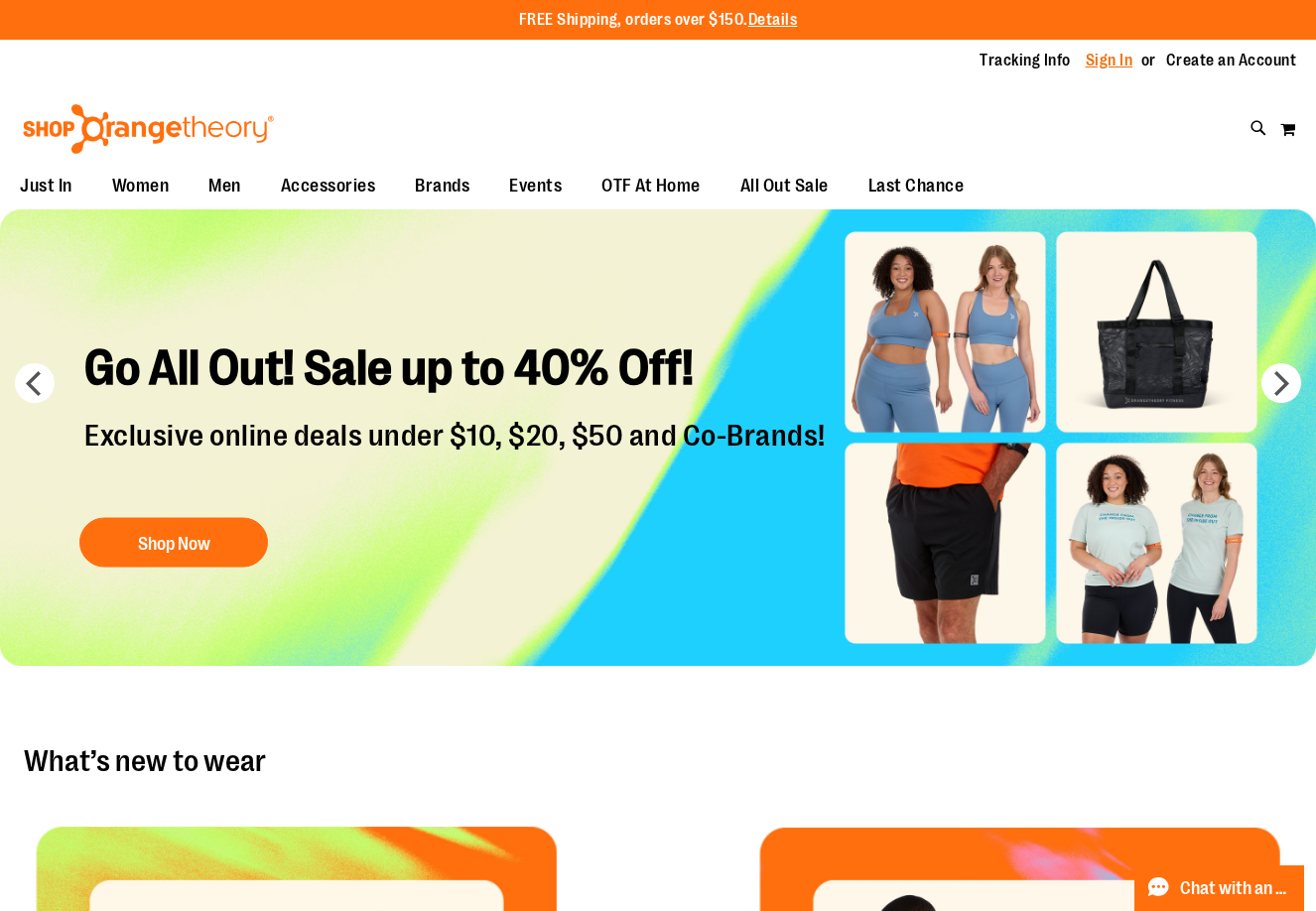 click on "Sign In" at bounding box center (1110, 61) 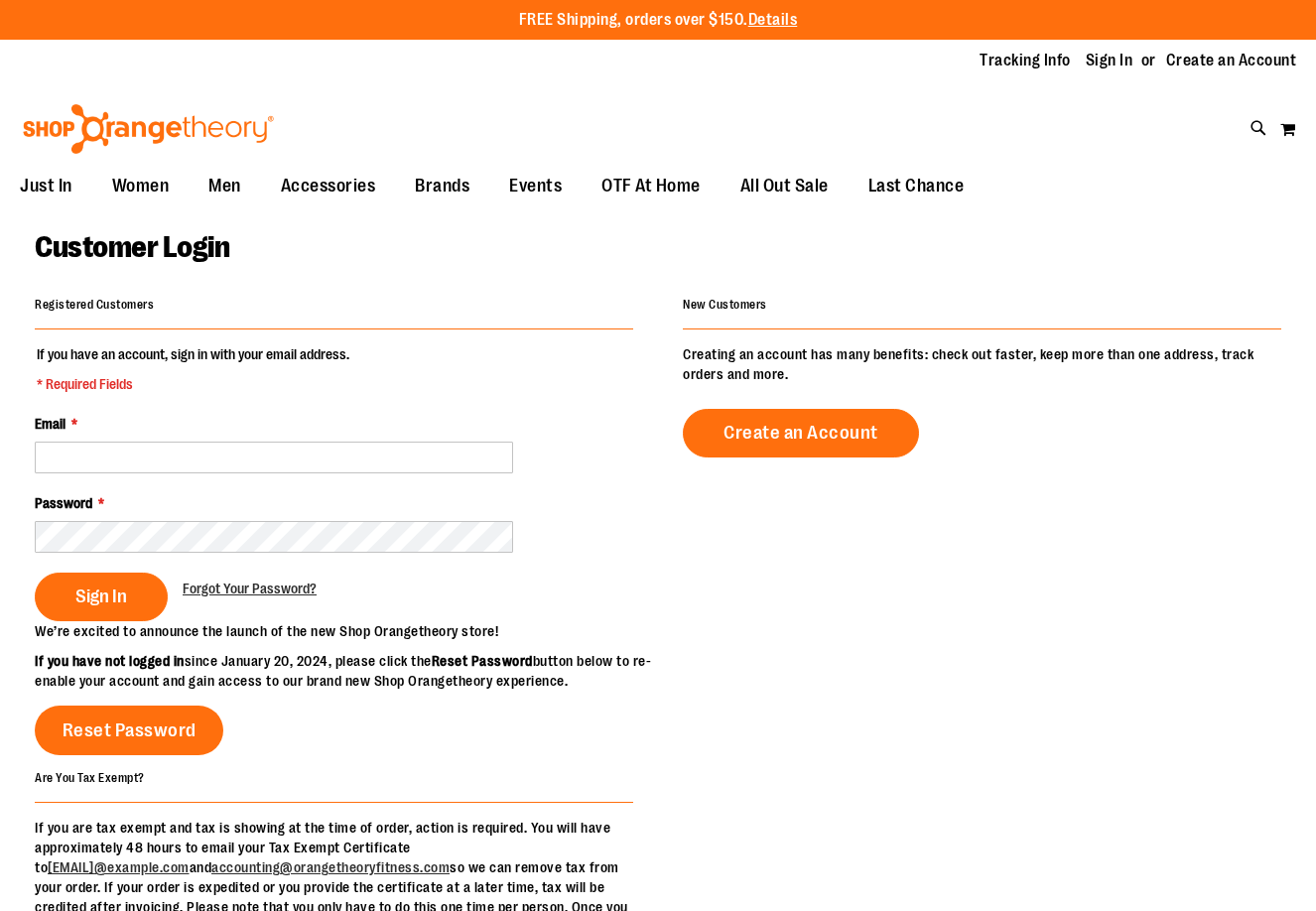 scroll, scrollTop: 0, scrollLeft: 0, axis: both 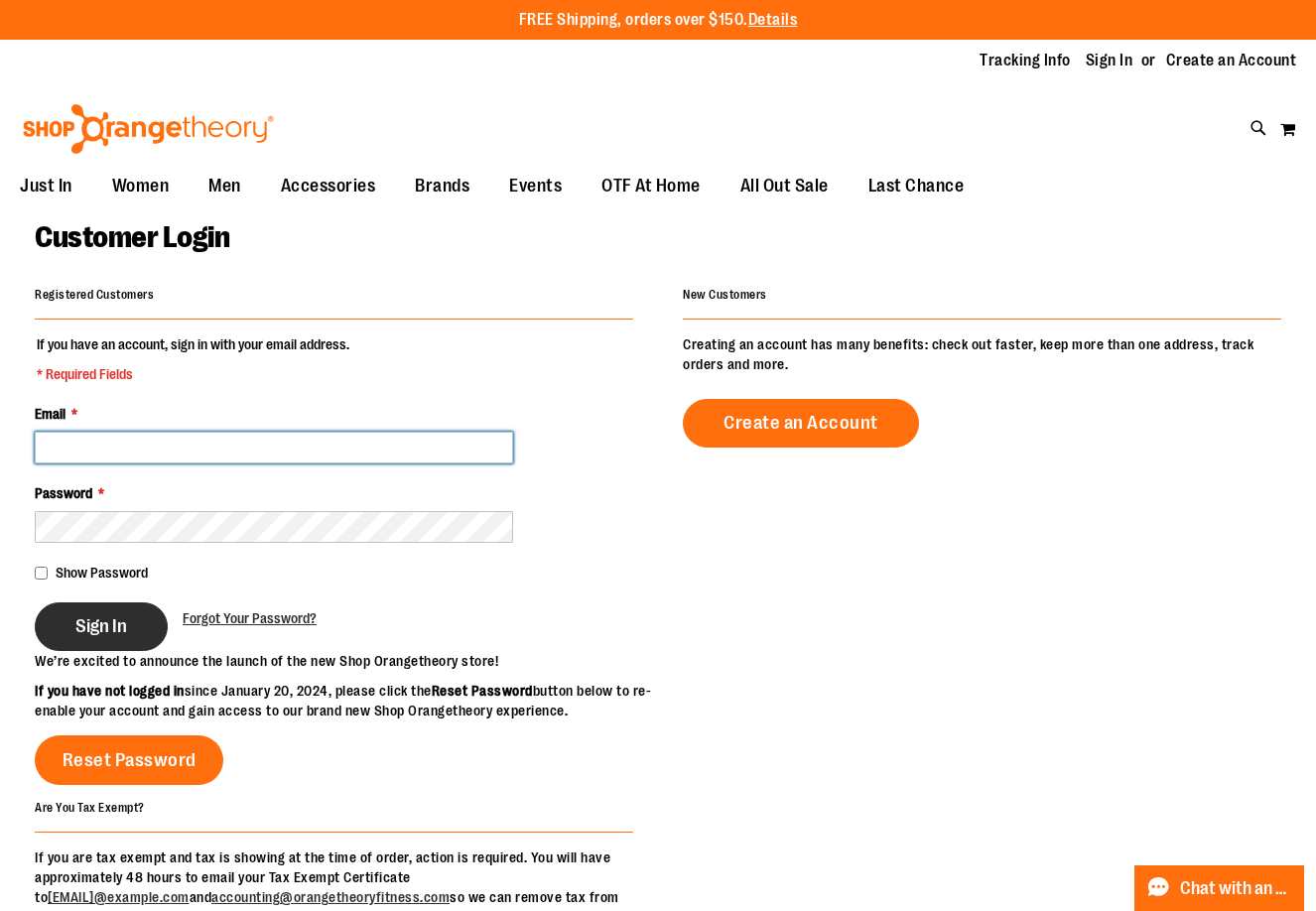 type on "**********" 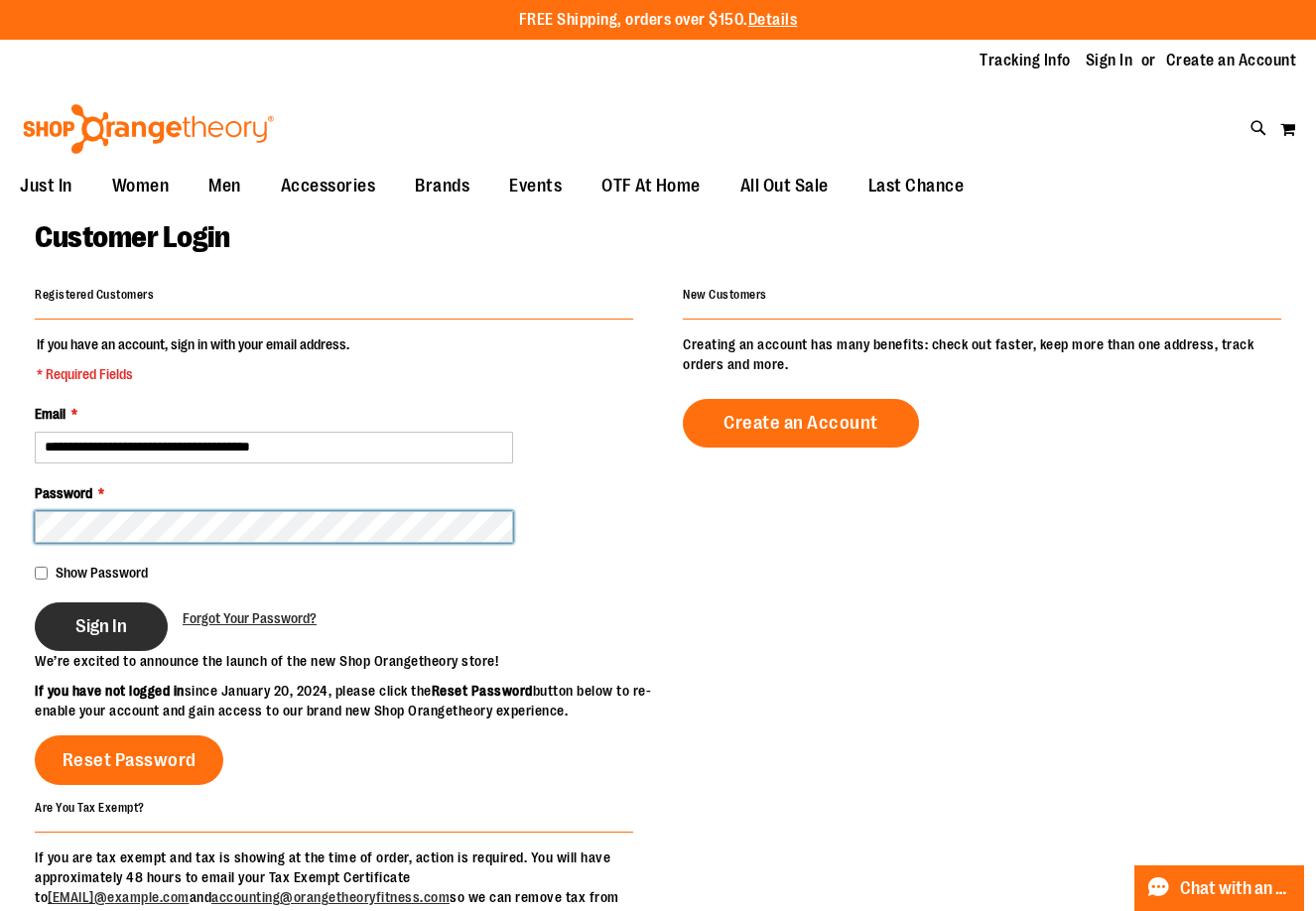 type on "**********" 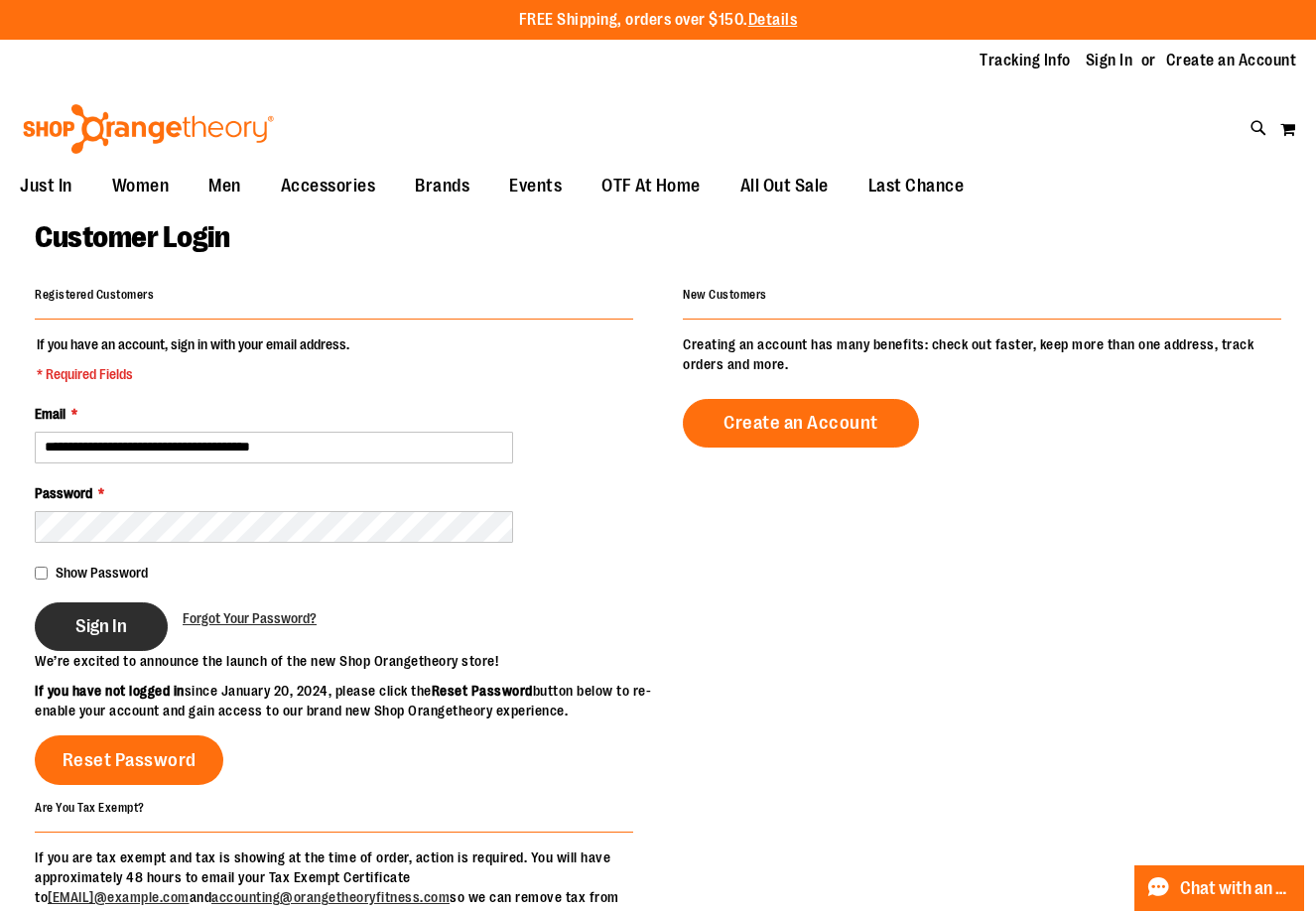 click on "Sign In" at bounding box center (101, 626) 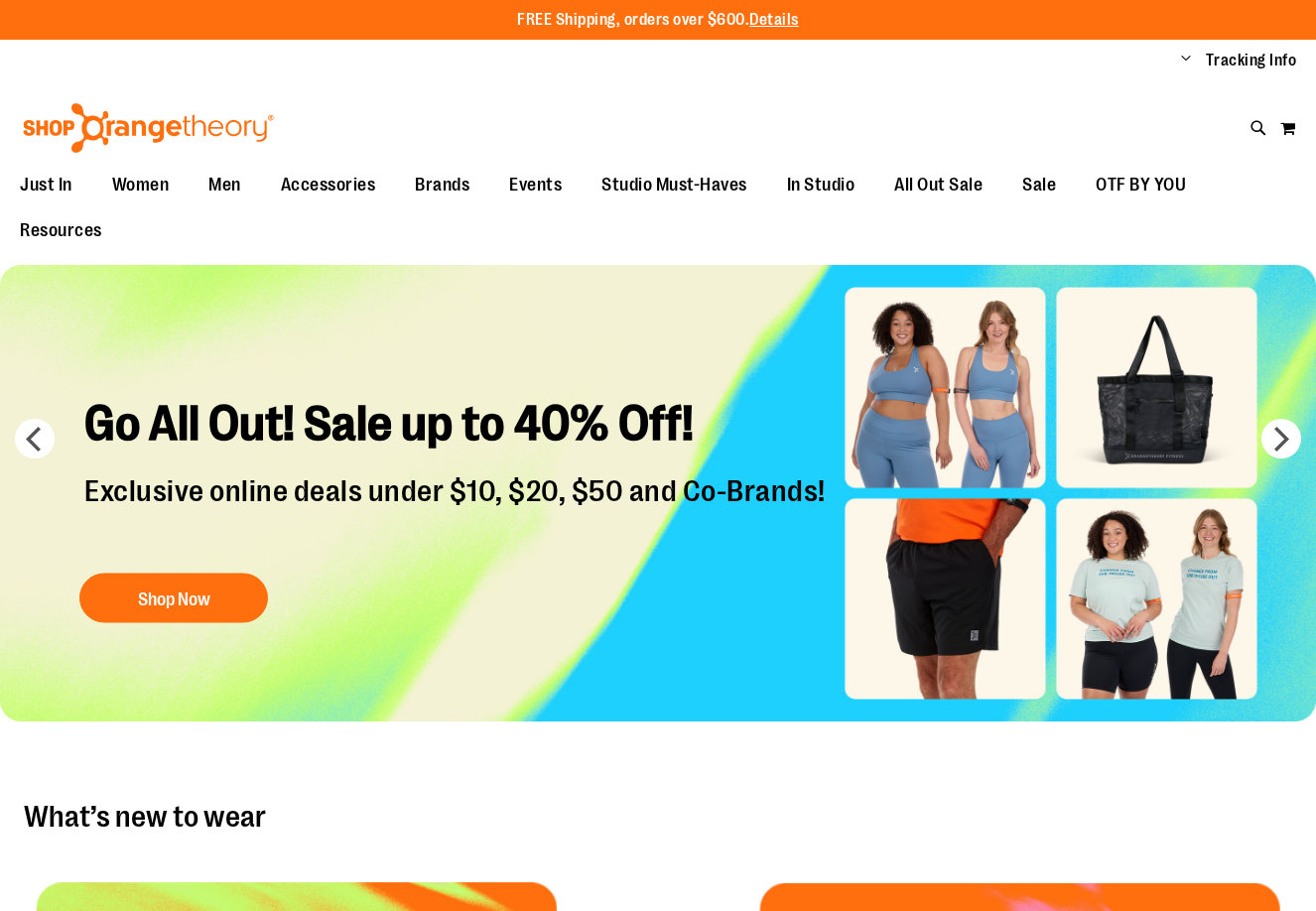 scroll, scrollTop: 0, scrollLeft: 0, axis: both 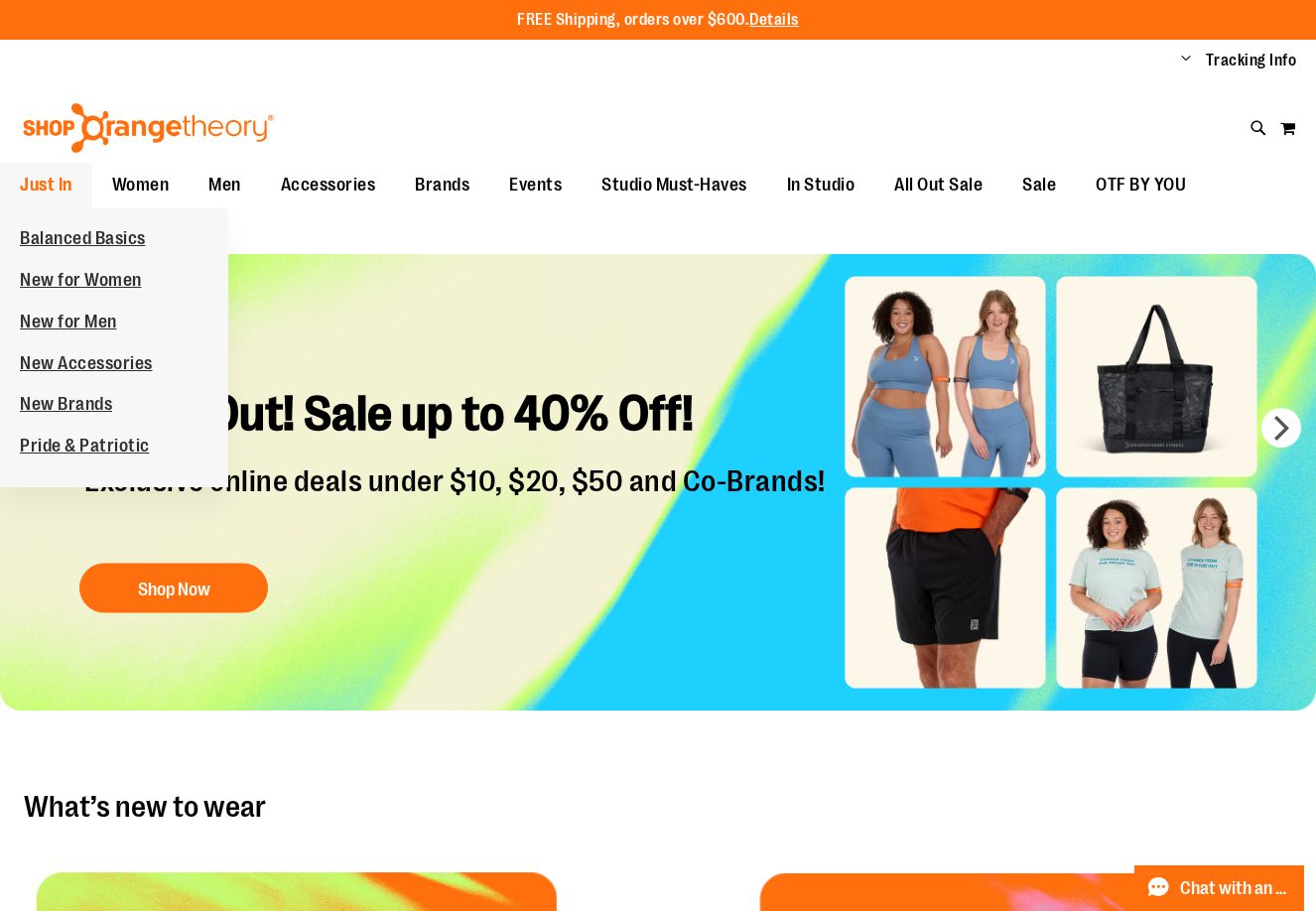 type on "**********" 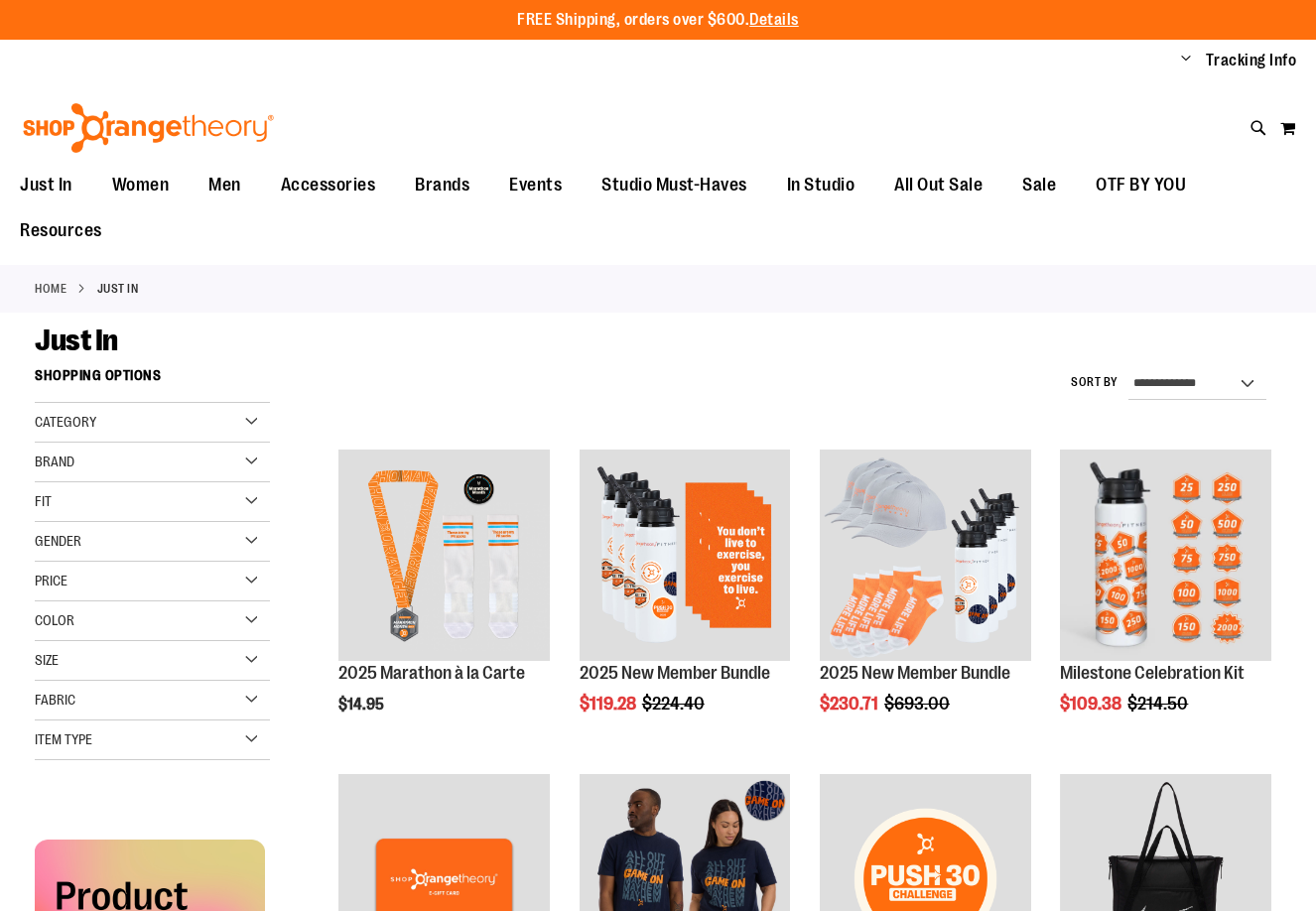 scroll, scrollTop: 0, scrollLeft: 0, axis: both 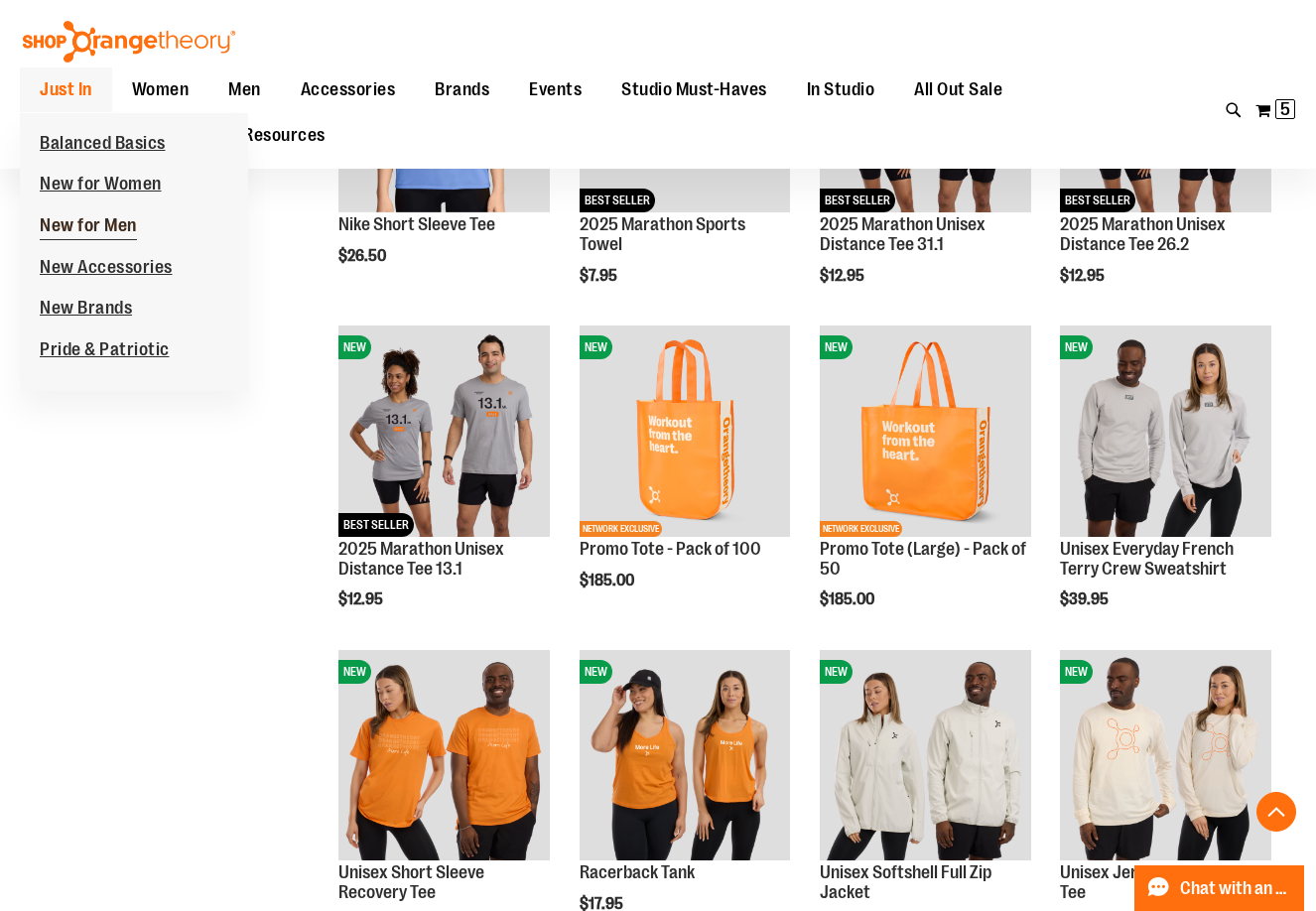 type on "**********" 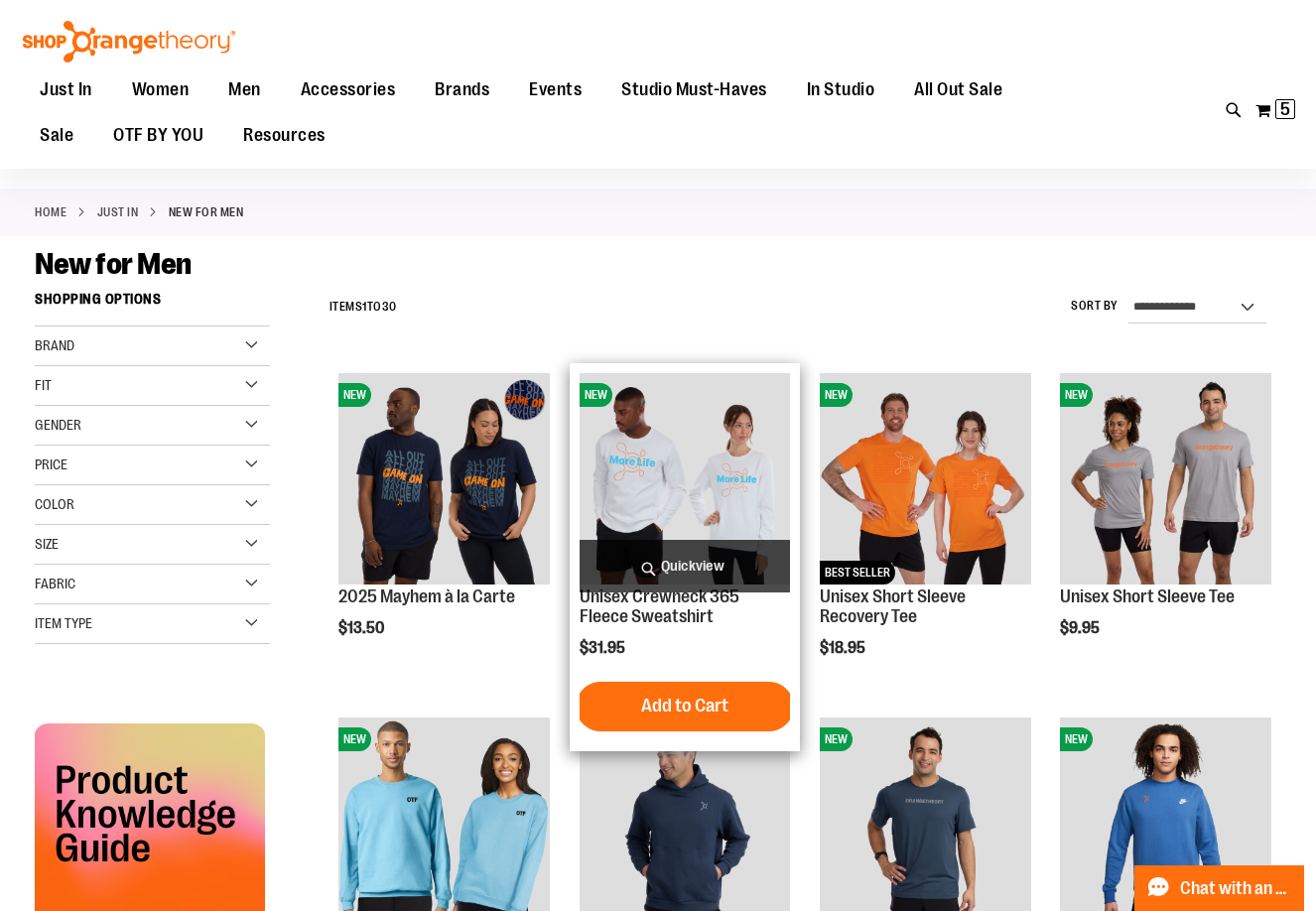 scroll, scrollTop: 297, scrollLeft: 0, axis: vertical 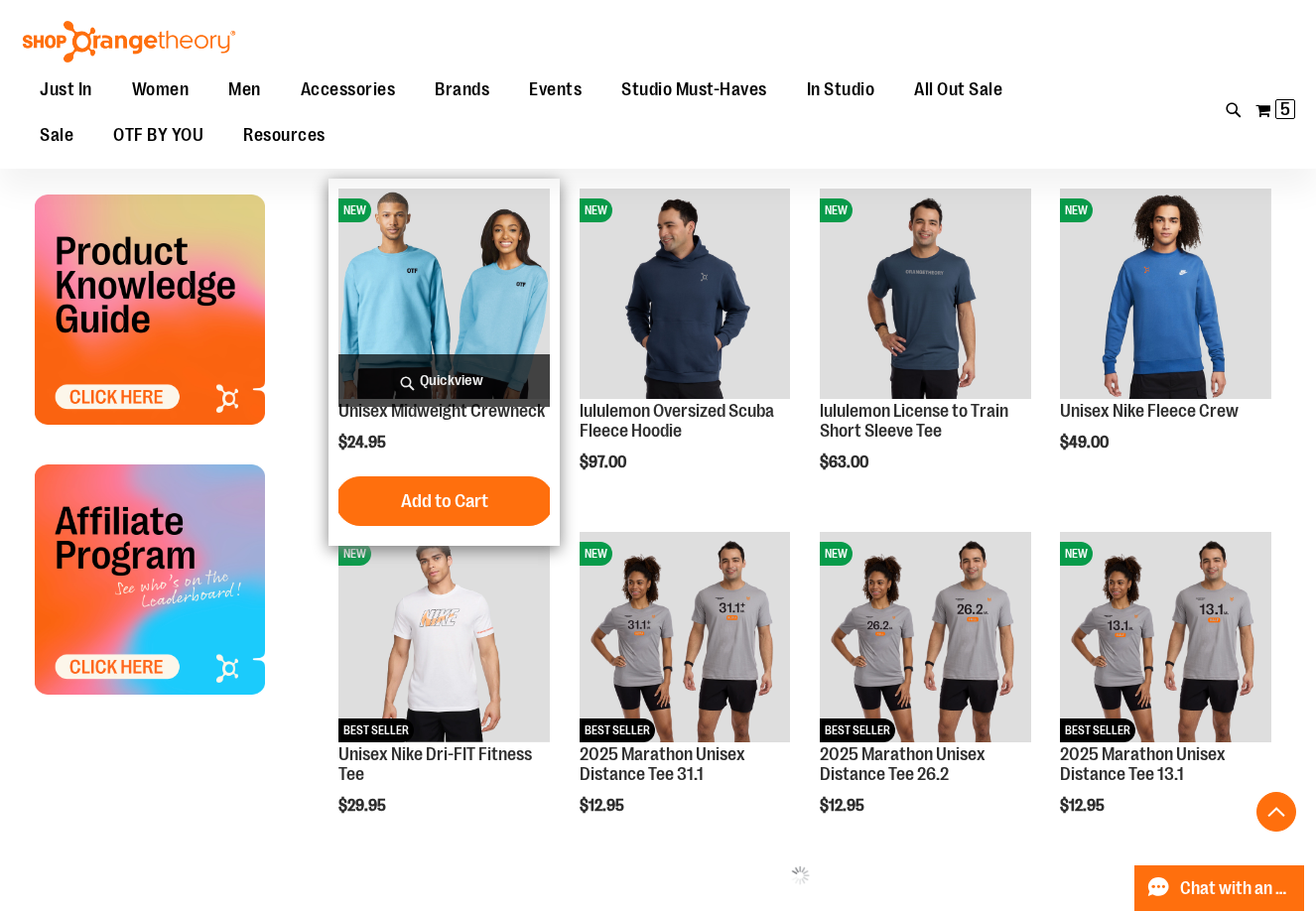 type on "**********" 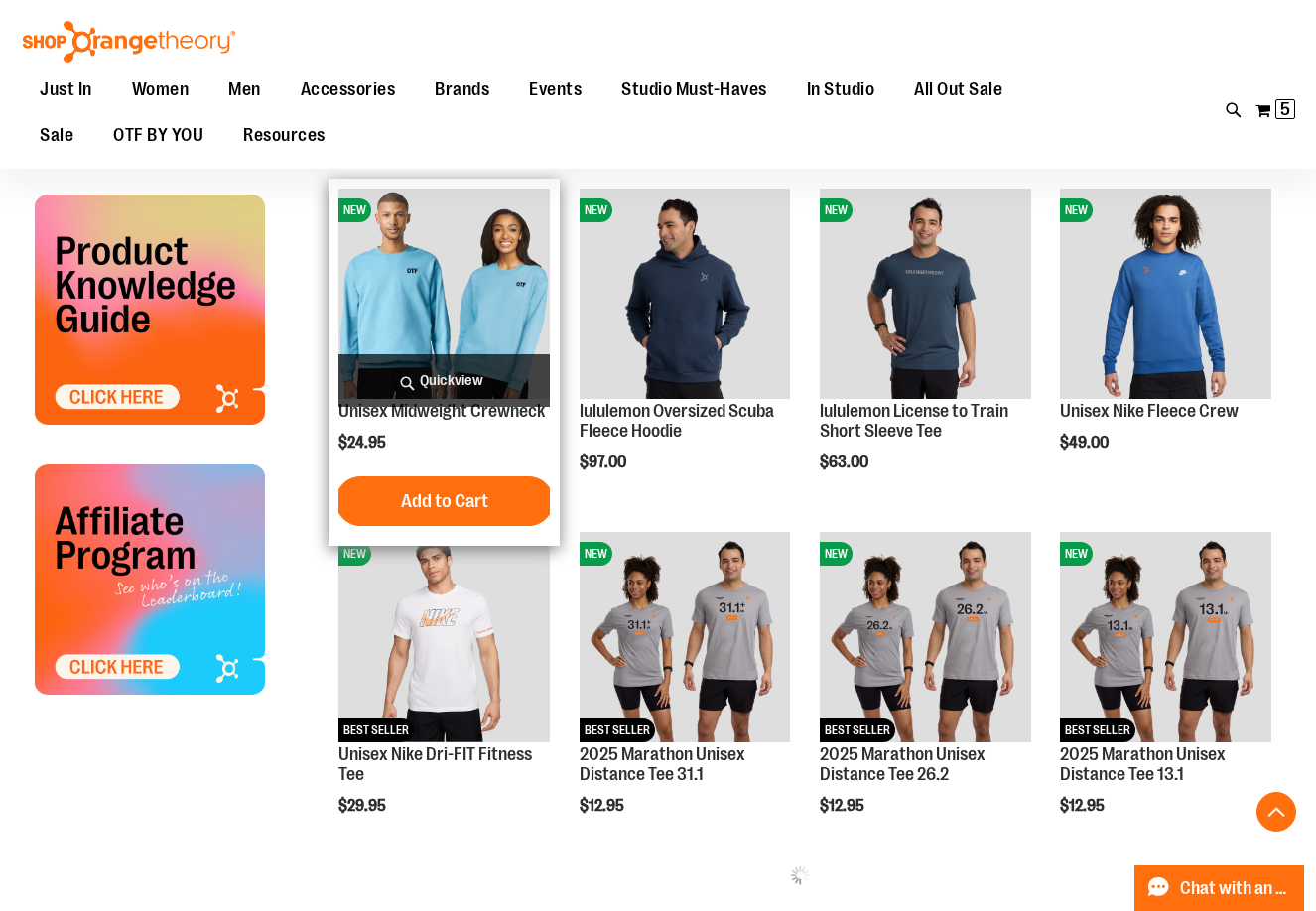 click at bounding box center [444, 294] 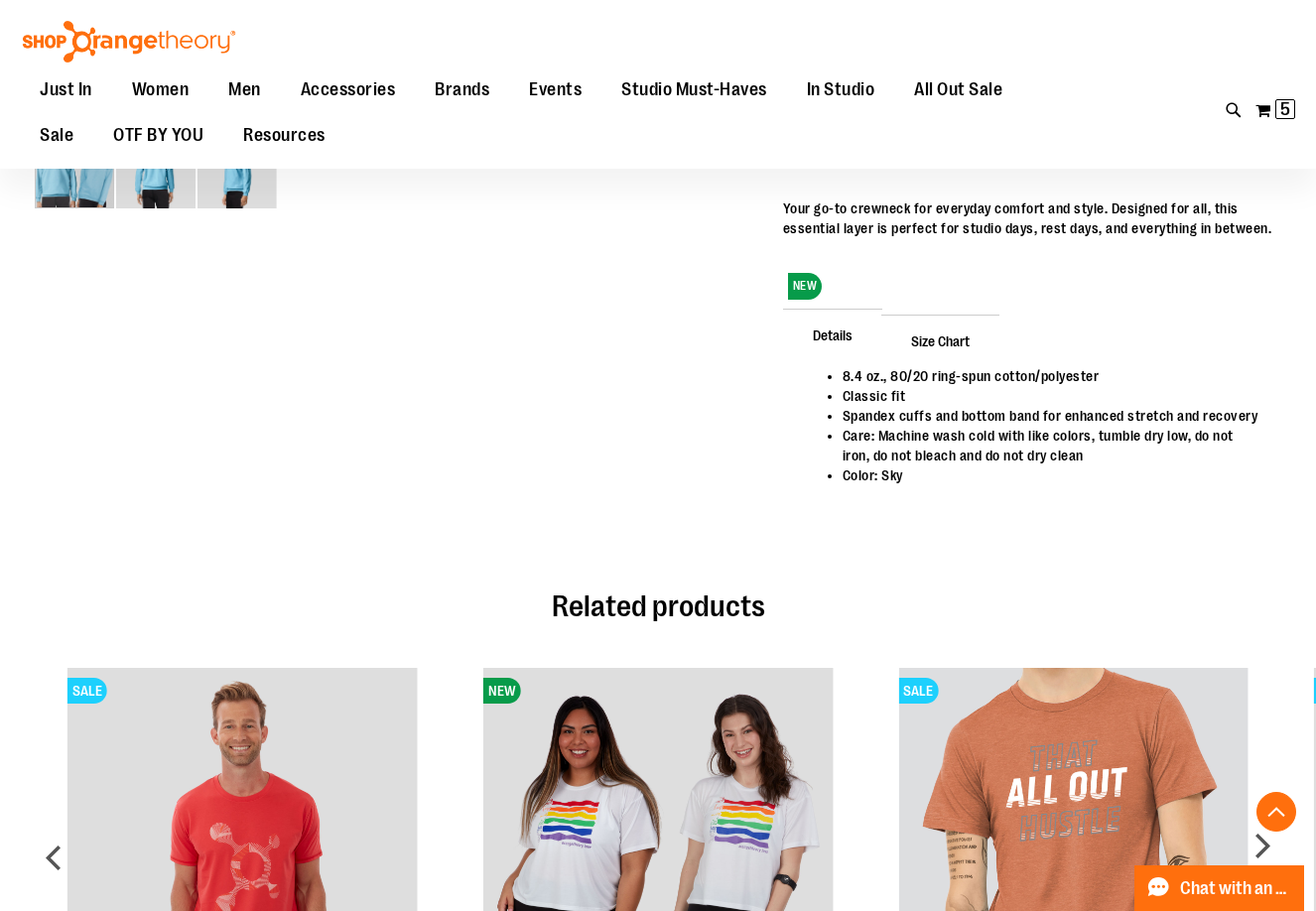 scroll, scrollTop: 1091, scrollLeft: 0, axis: vertical 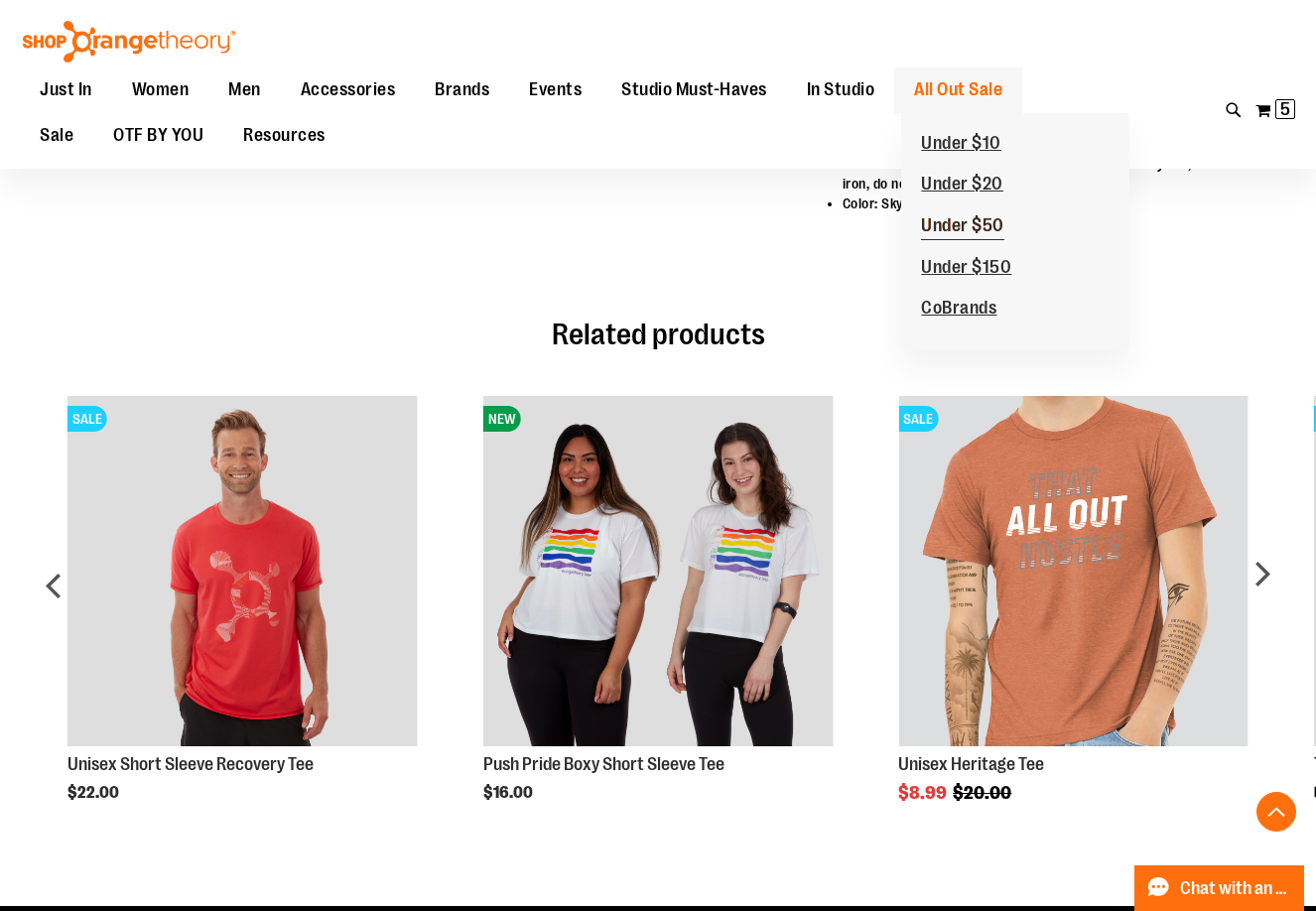 type on "**********" 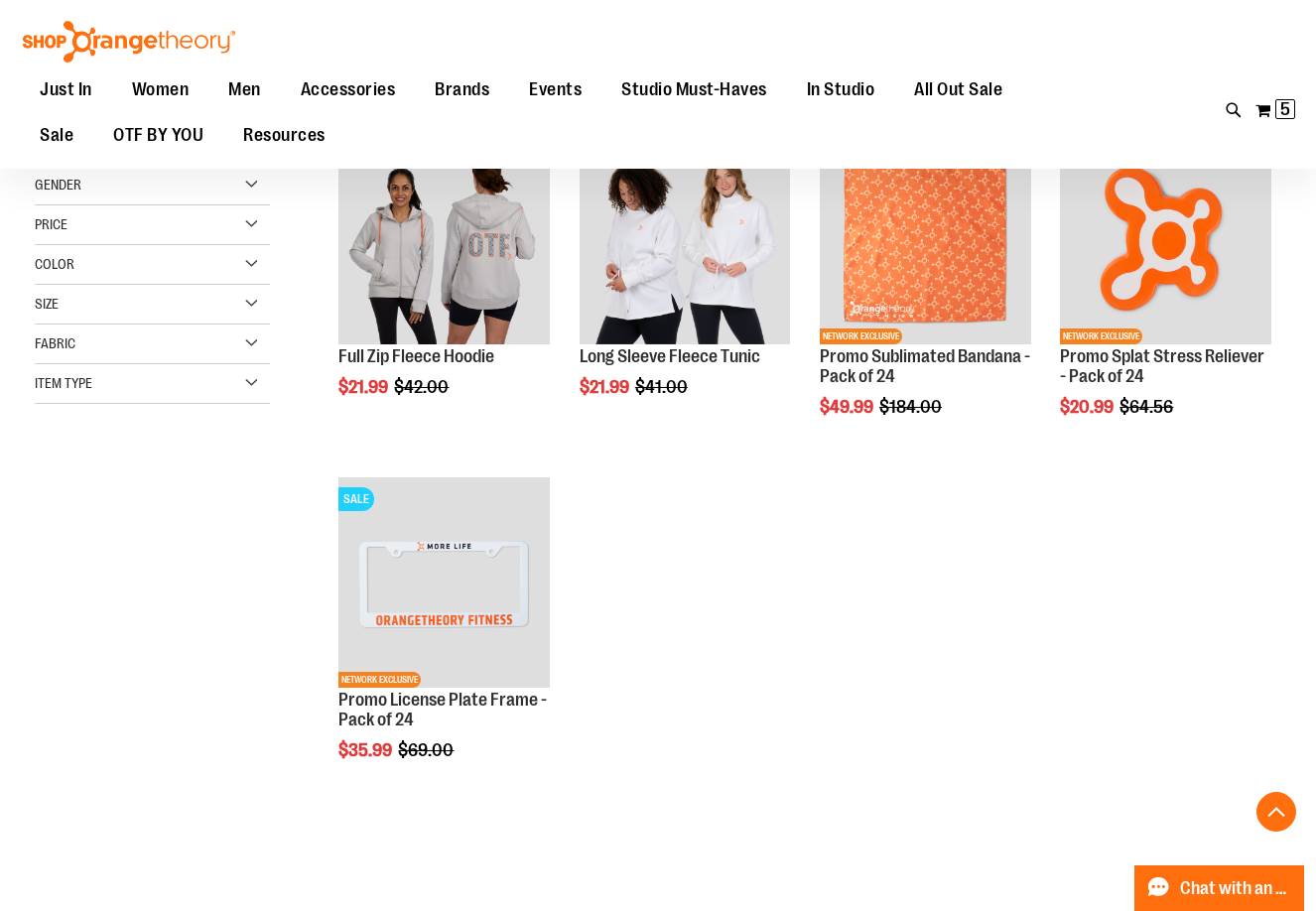 scroll, scrollTop: 0, scrollLeft: 0, axis: both 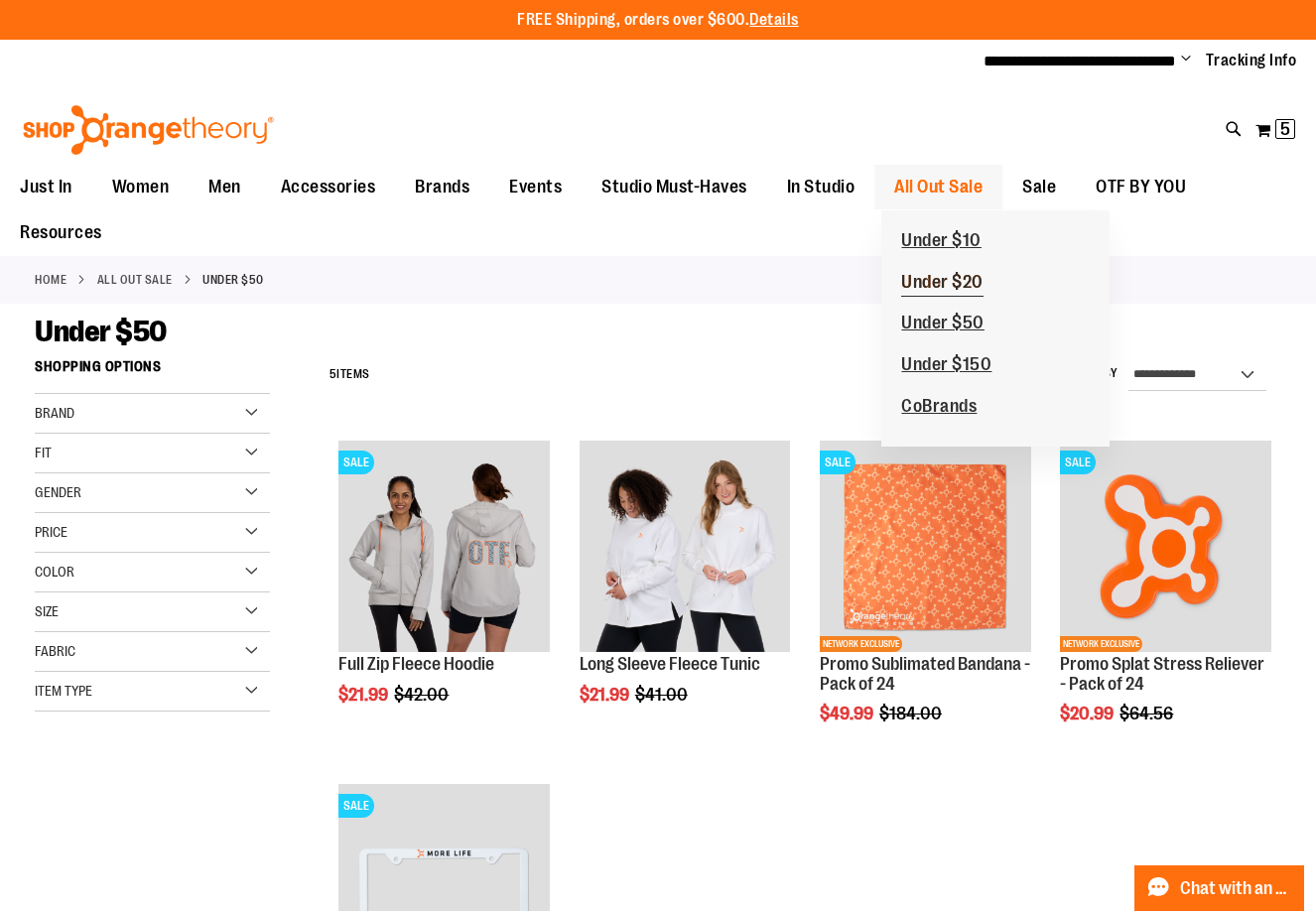 type on "**********" 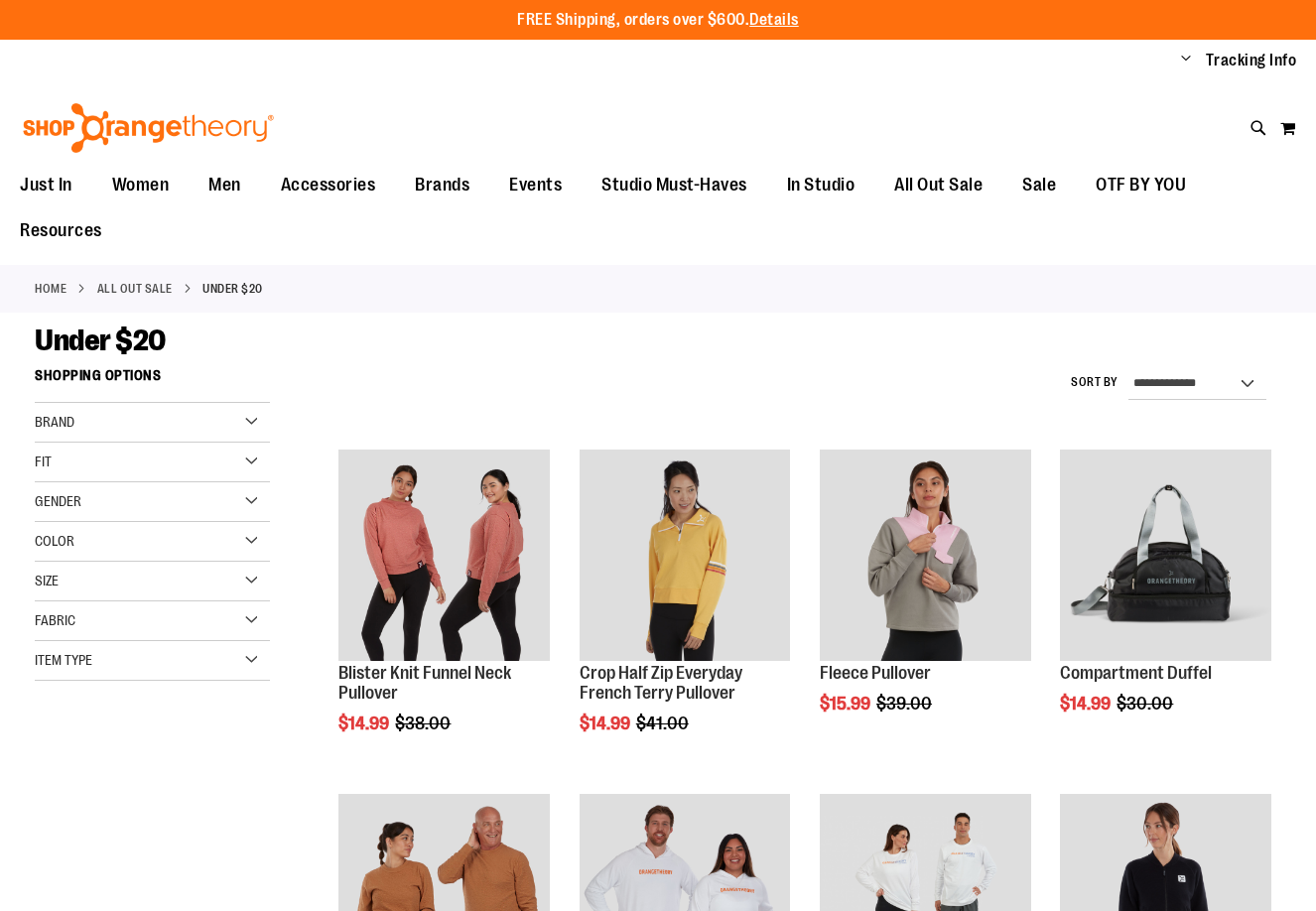 scroll, scrollTop: 0, scrollLeft: 0, axis: both 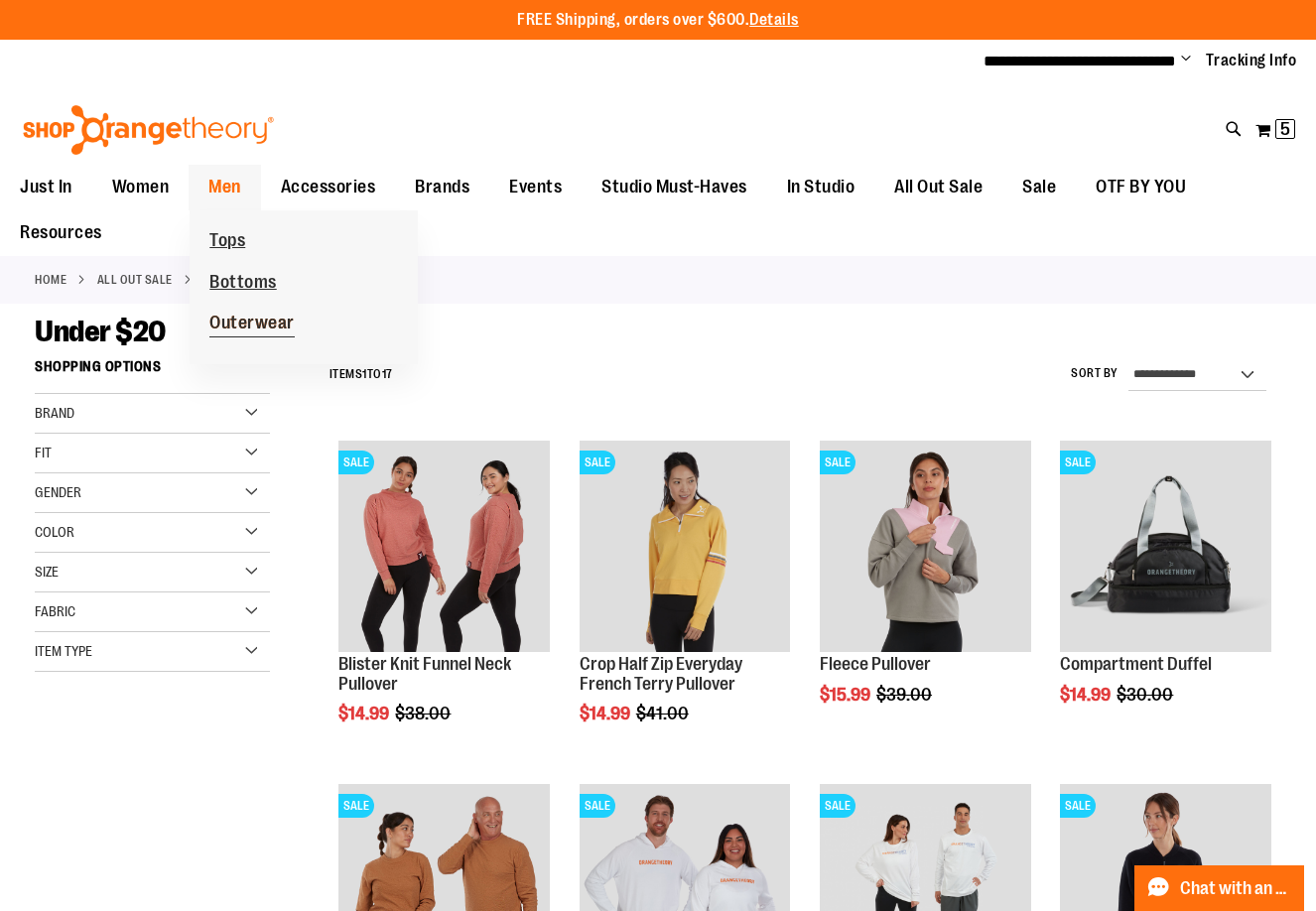 type on "**********" 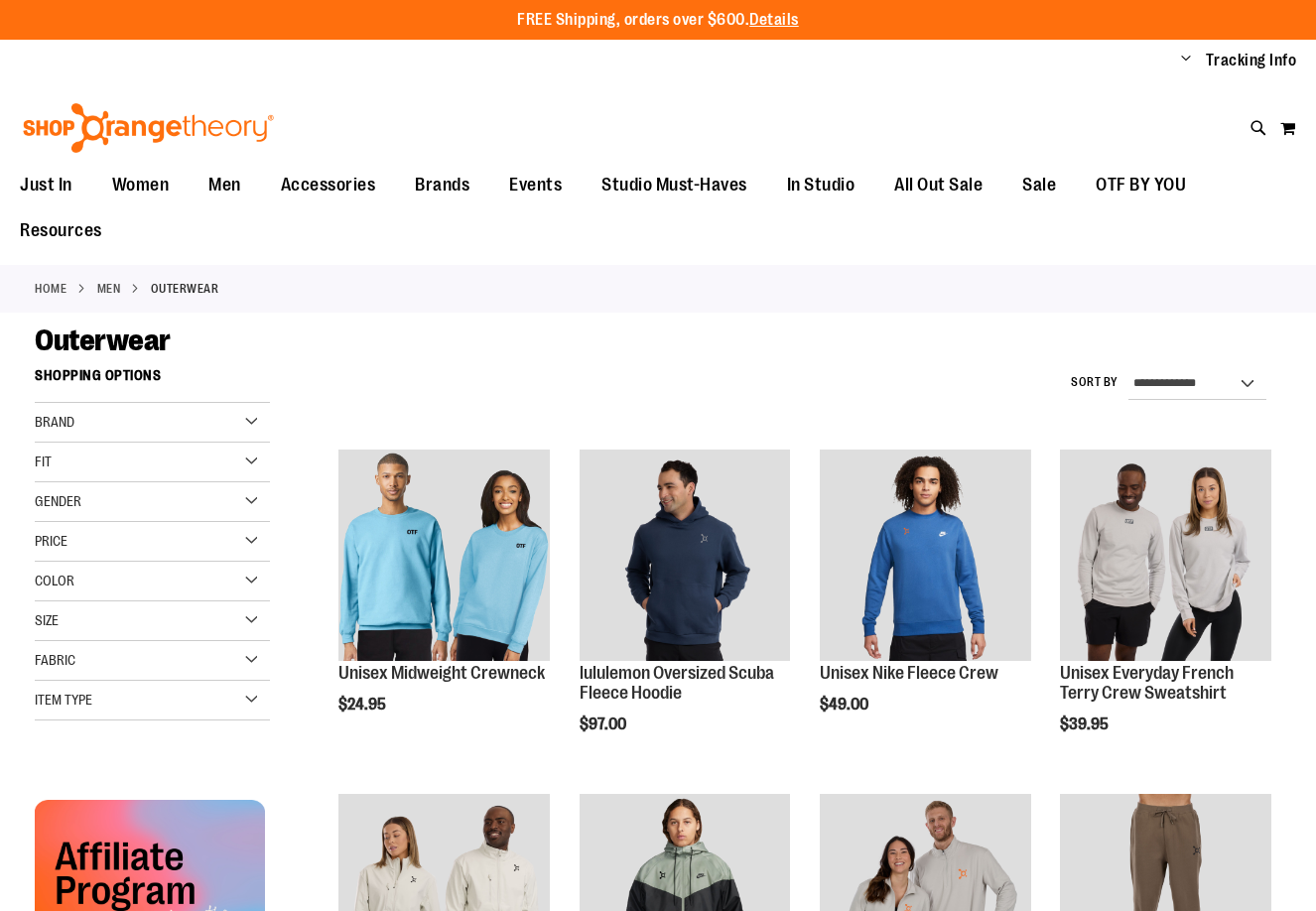 scroll, scrollTop: 0, scrollLeft: 0, axis: both 